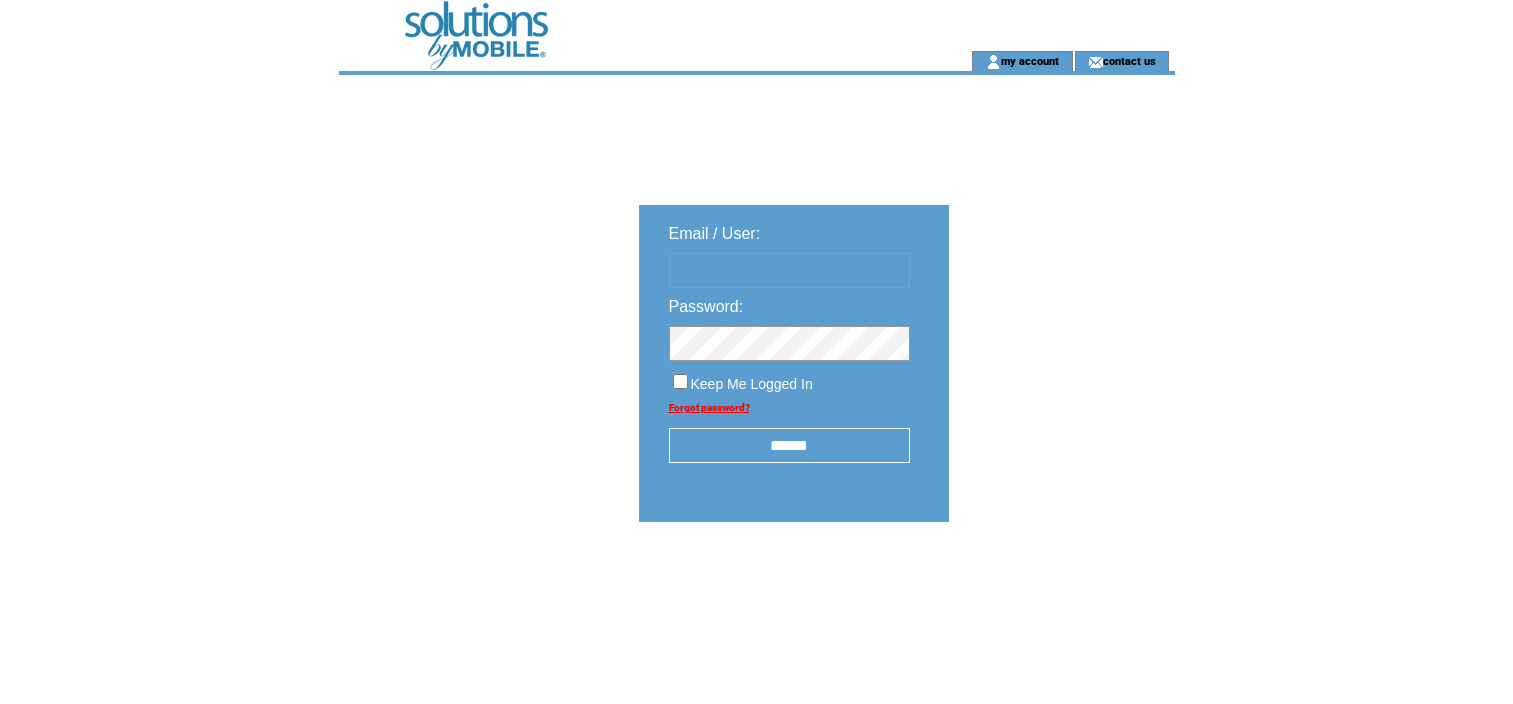 scroll, scrollTop: 0, scrollLeft: 0, axis: both 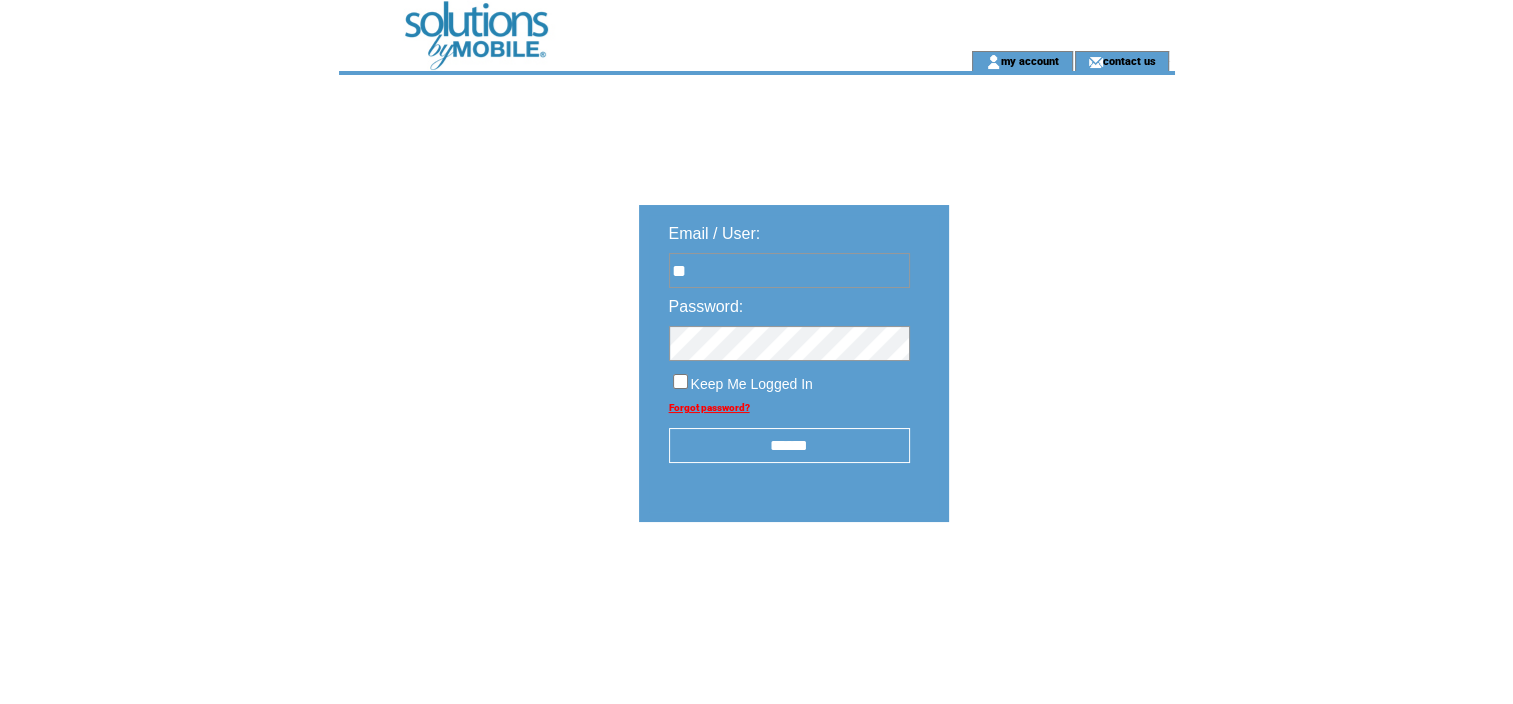 type on "**********" 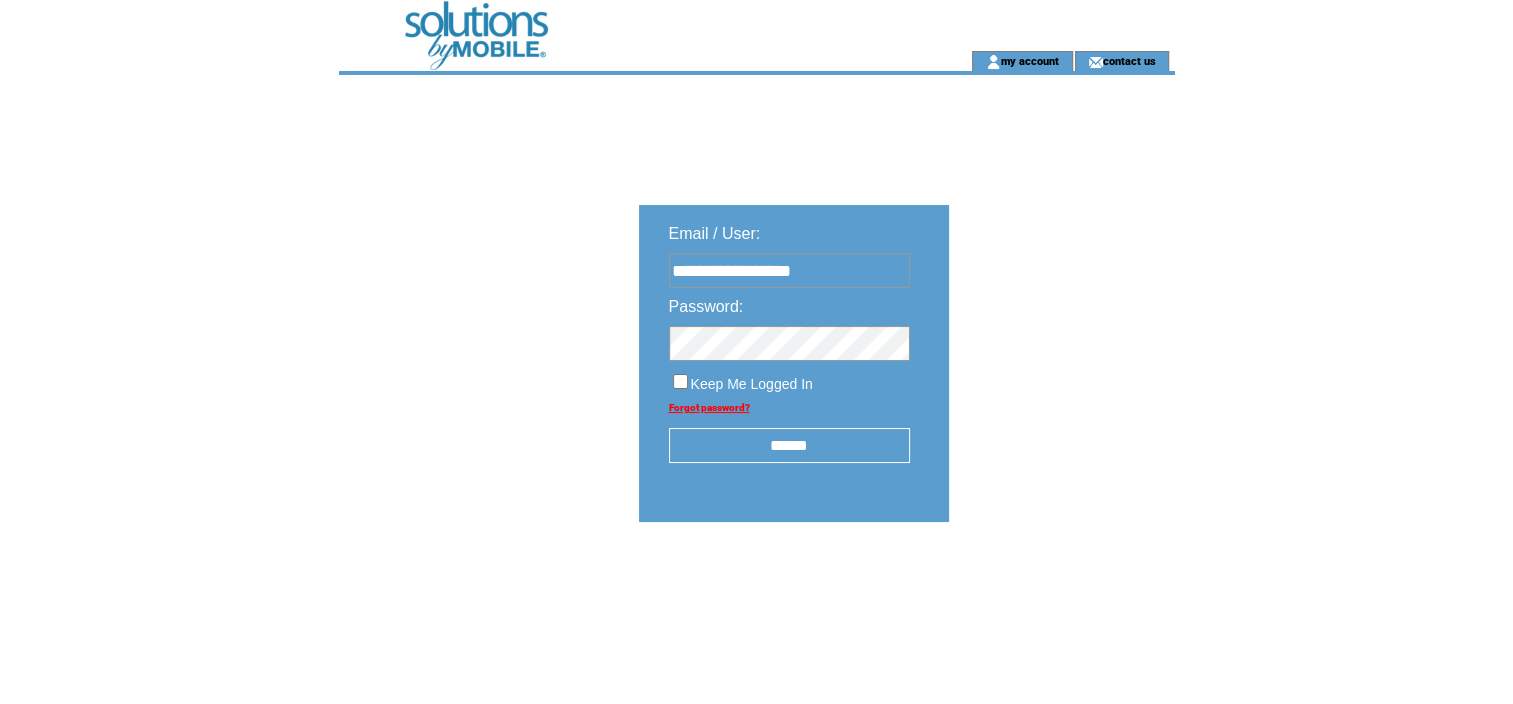 click on "******" at bounding box center [789, 445] 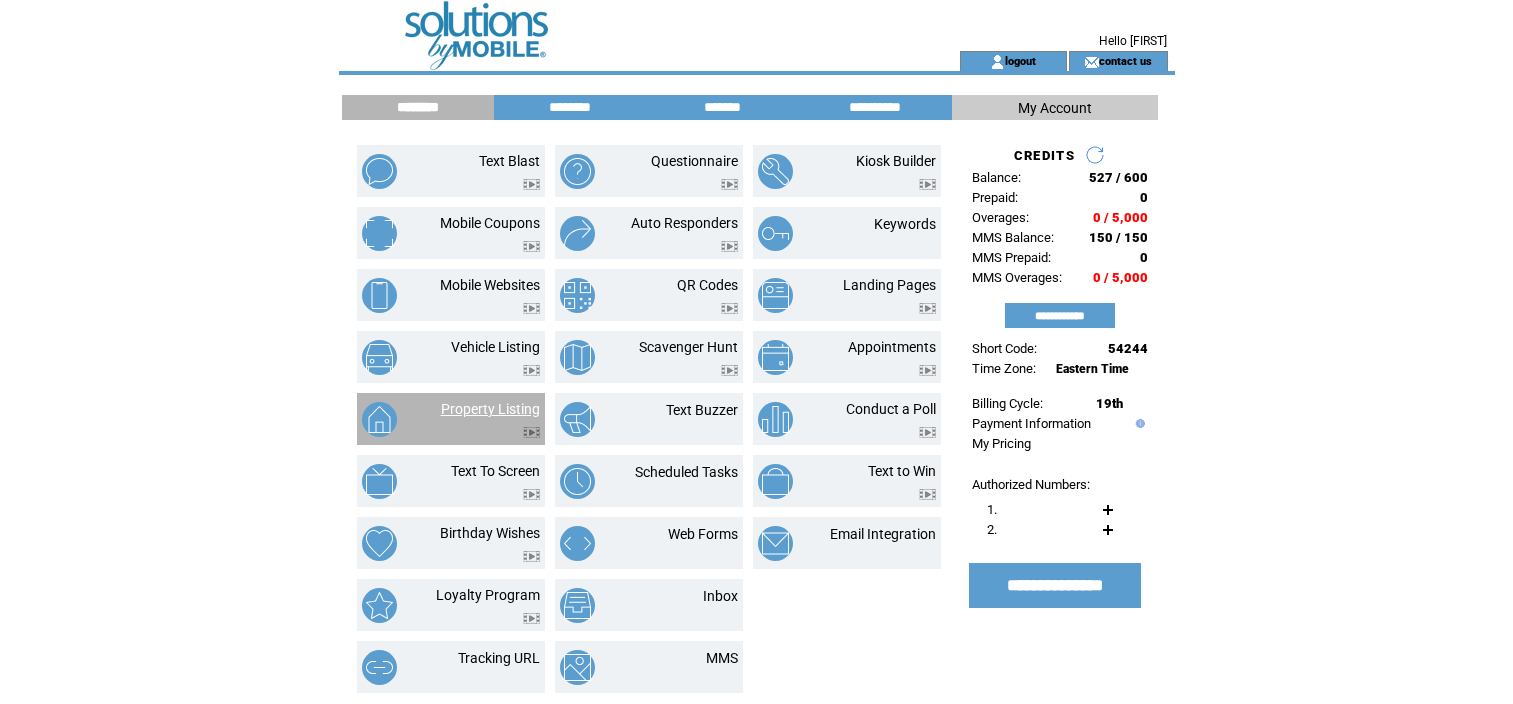 scroll, scrollTop: 0, scrollLeft: 0, axis: both 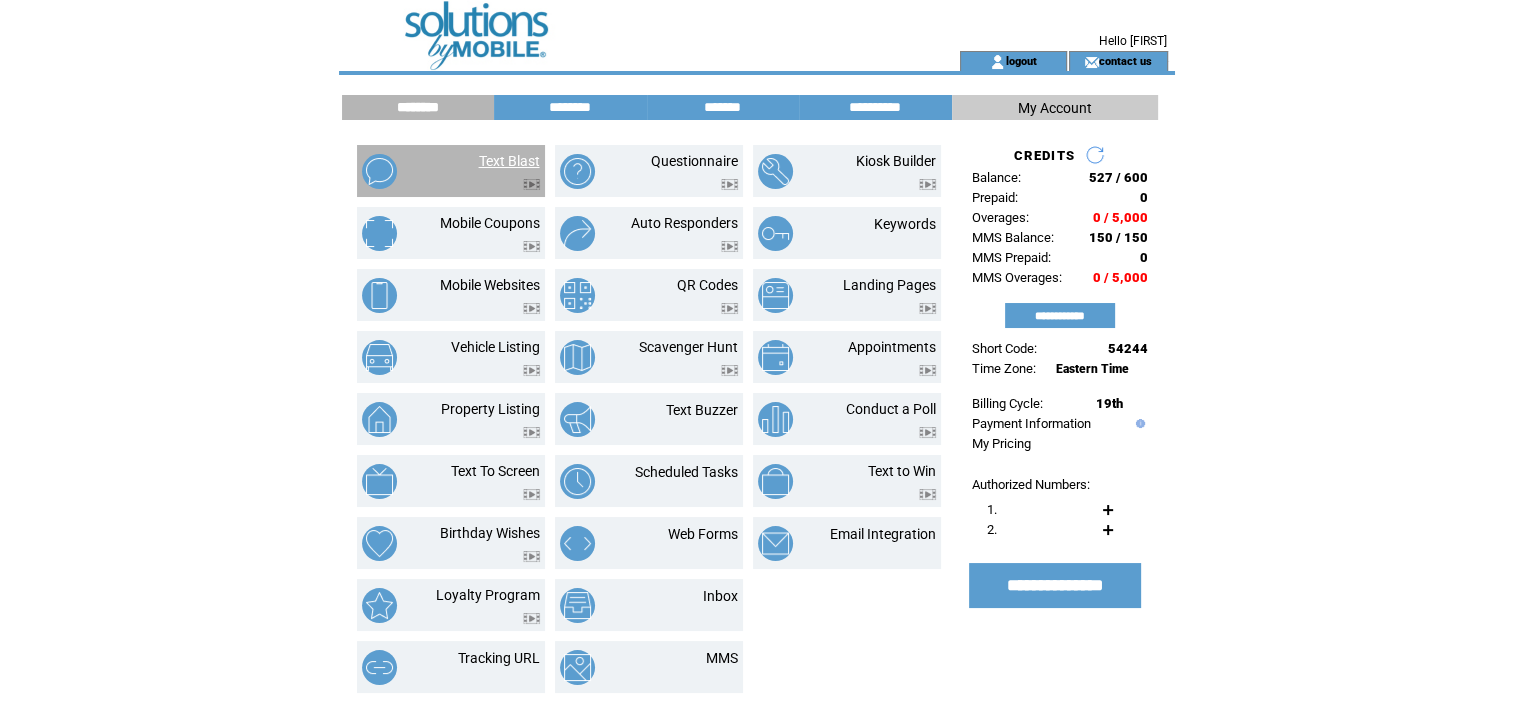 click on "Text Blast" at bounding box center [509, 161] 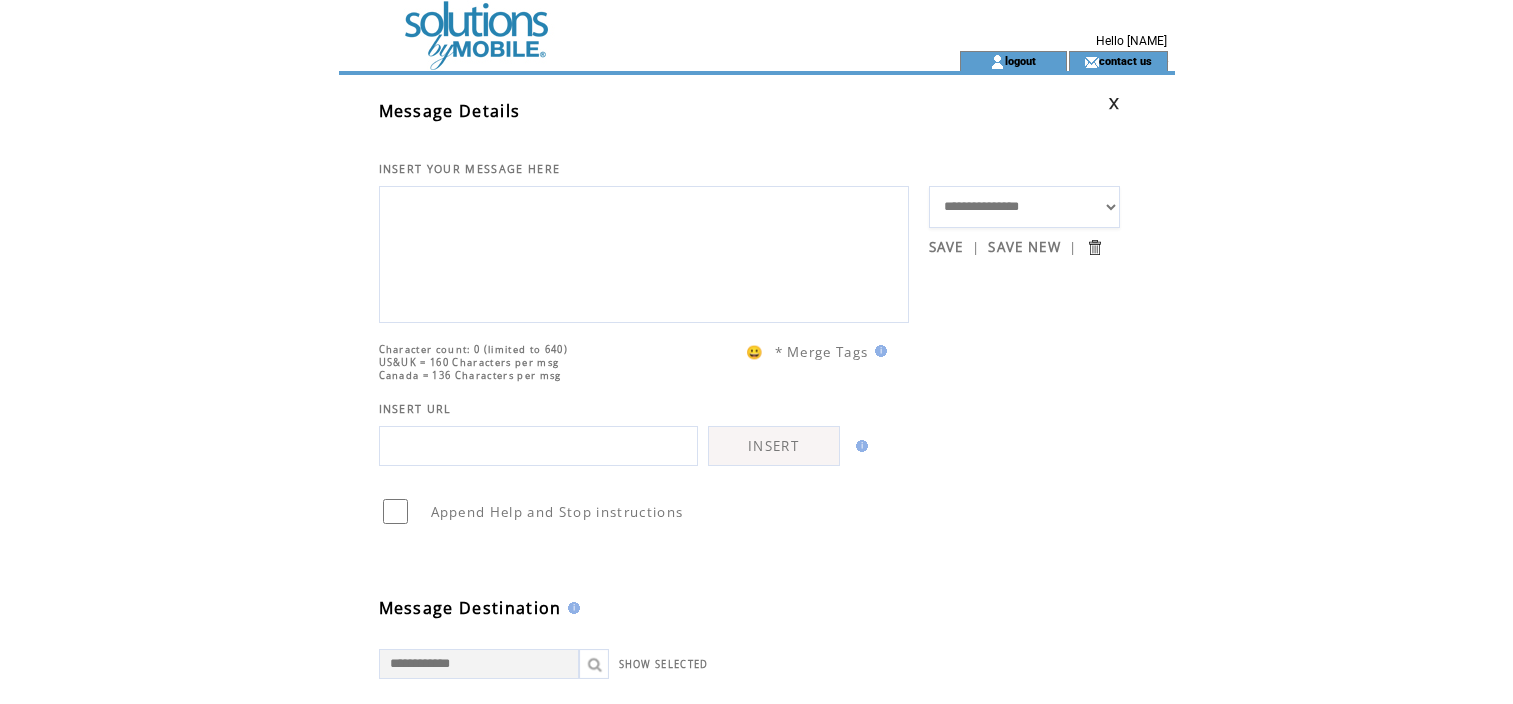 scroll, scrollTop: 0, scrollLeft: 0, axis: both 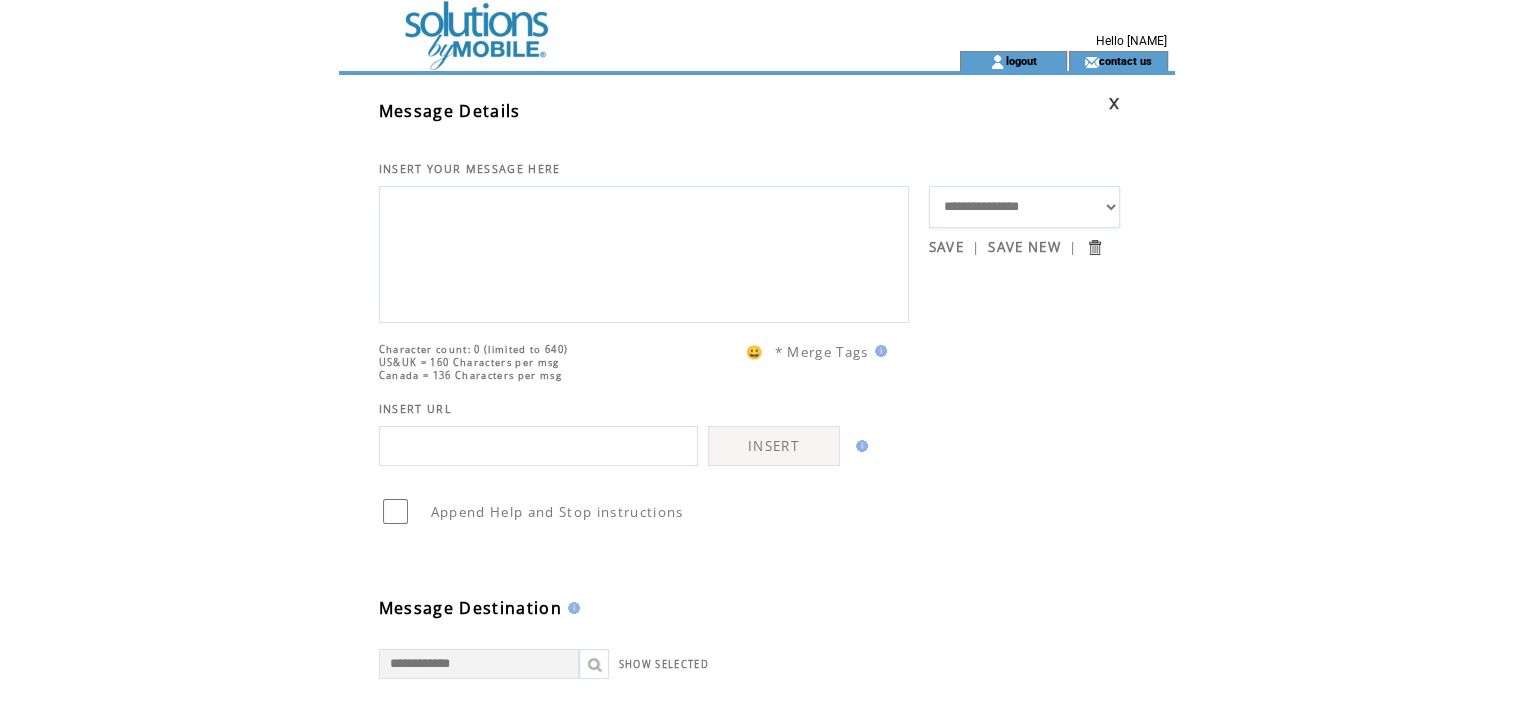 drag, startPoint x: 0, startPoint y: 0, endPoint x: 547, endPoint y: 242, distance: 598.1413 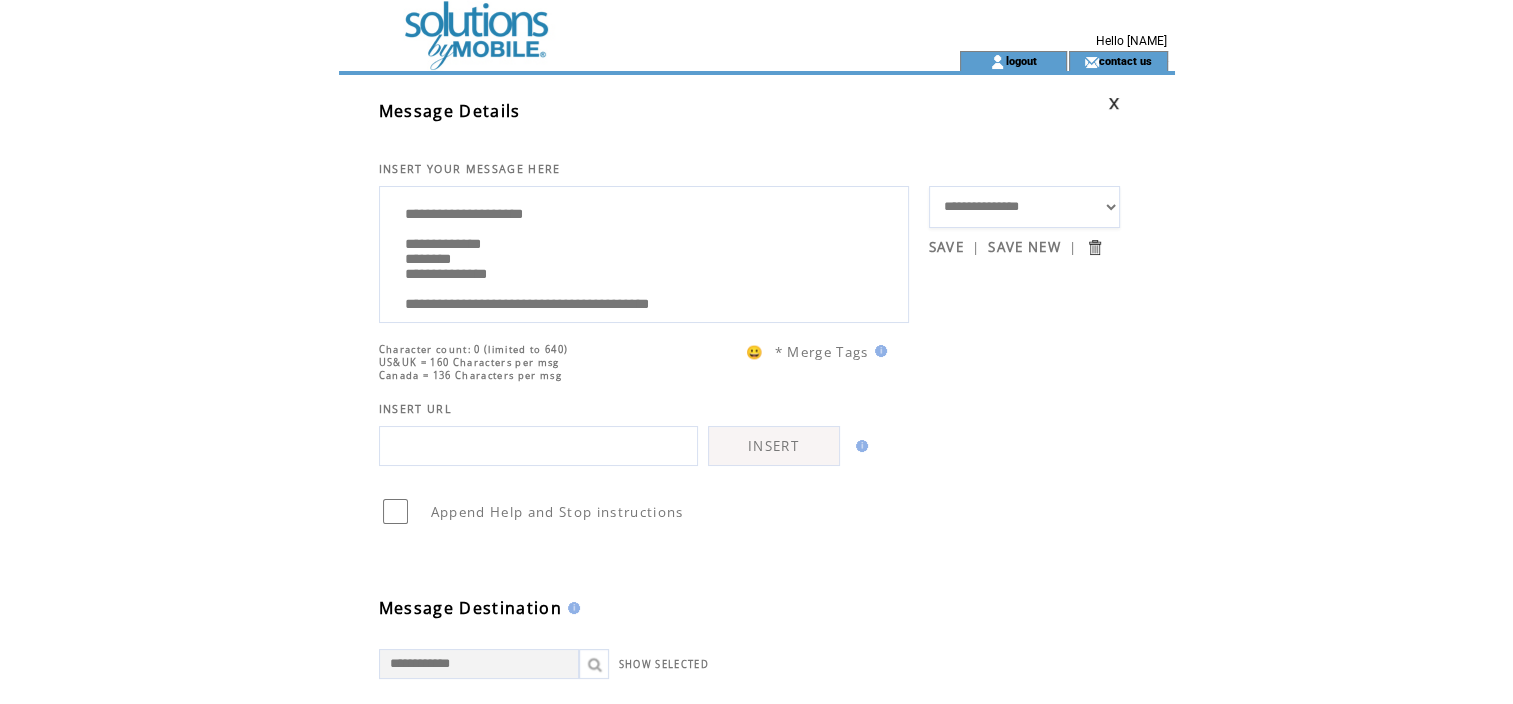 scroll, scrollTop: 5, scrollLeft: 0, axis: vertical 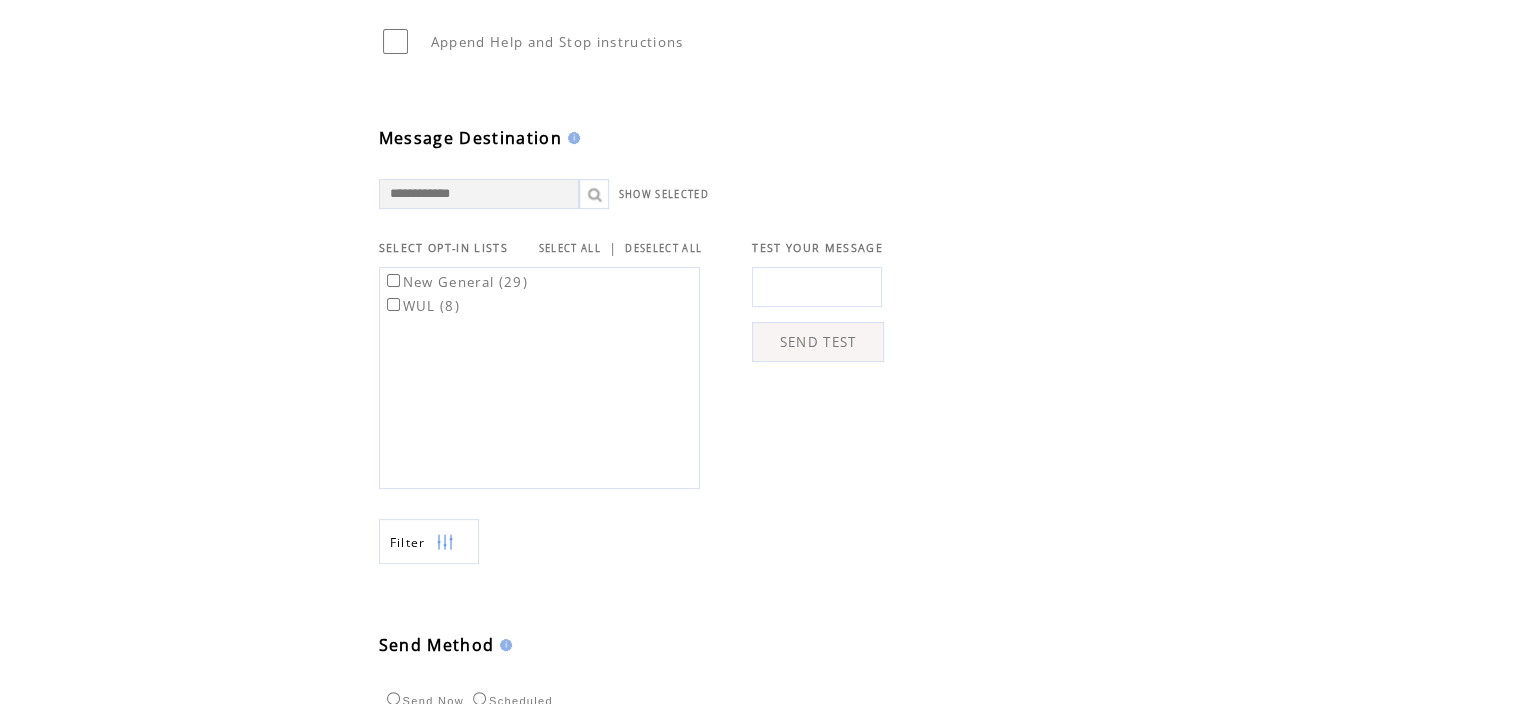type on "**********" 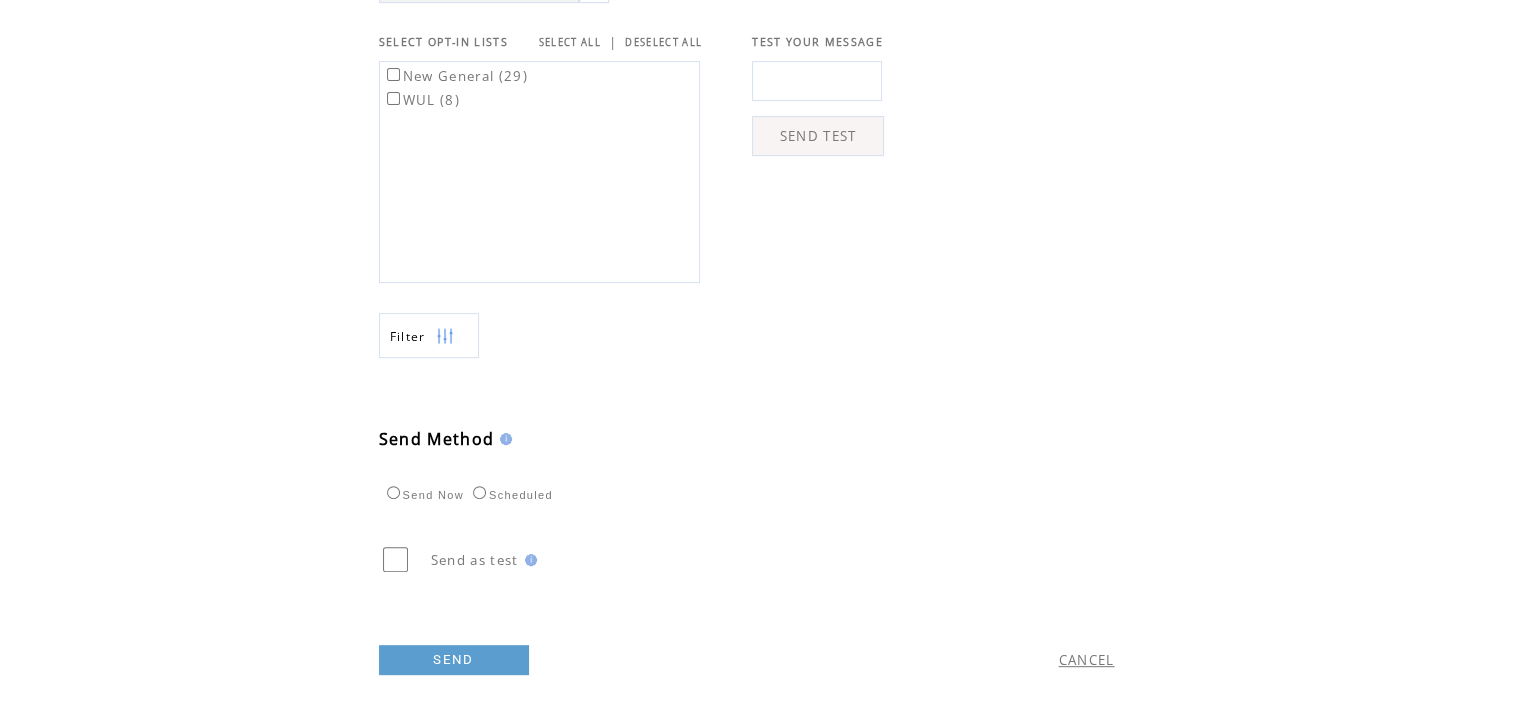 scroll, scrollTop: 732, scrollLeft: 0, axis: vertical 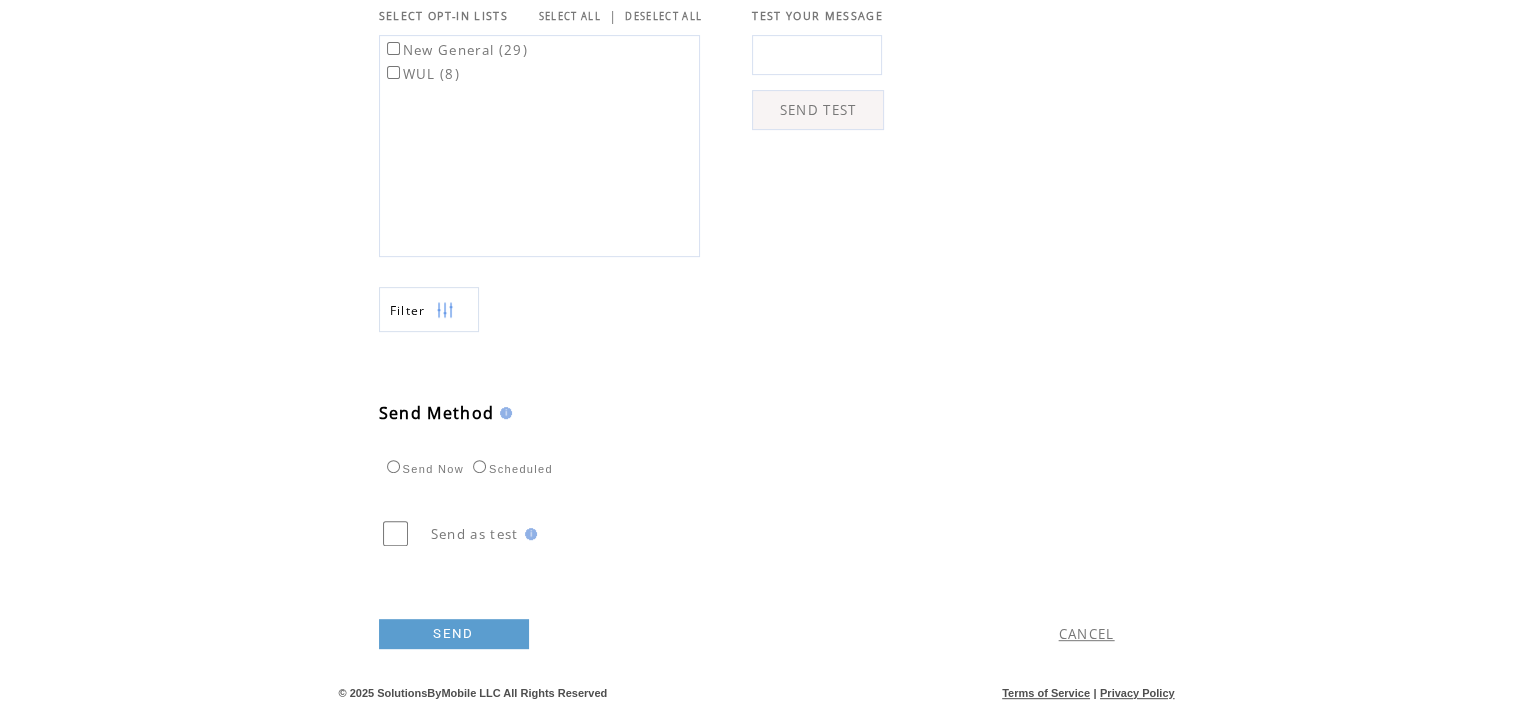 click on "Scheduled" at bounding box center (510, 469) 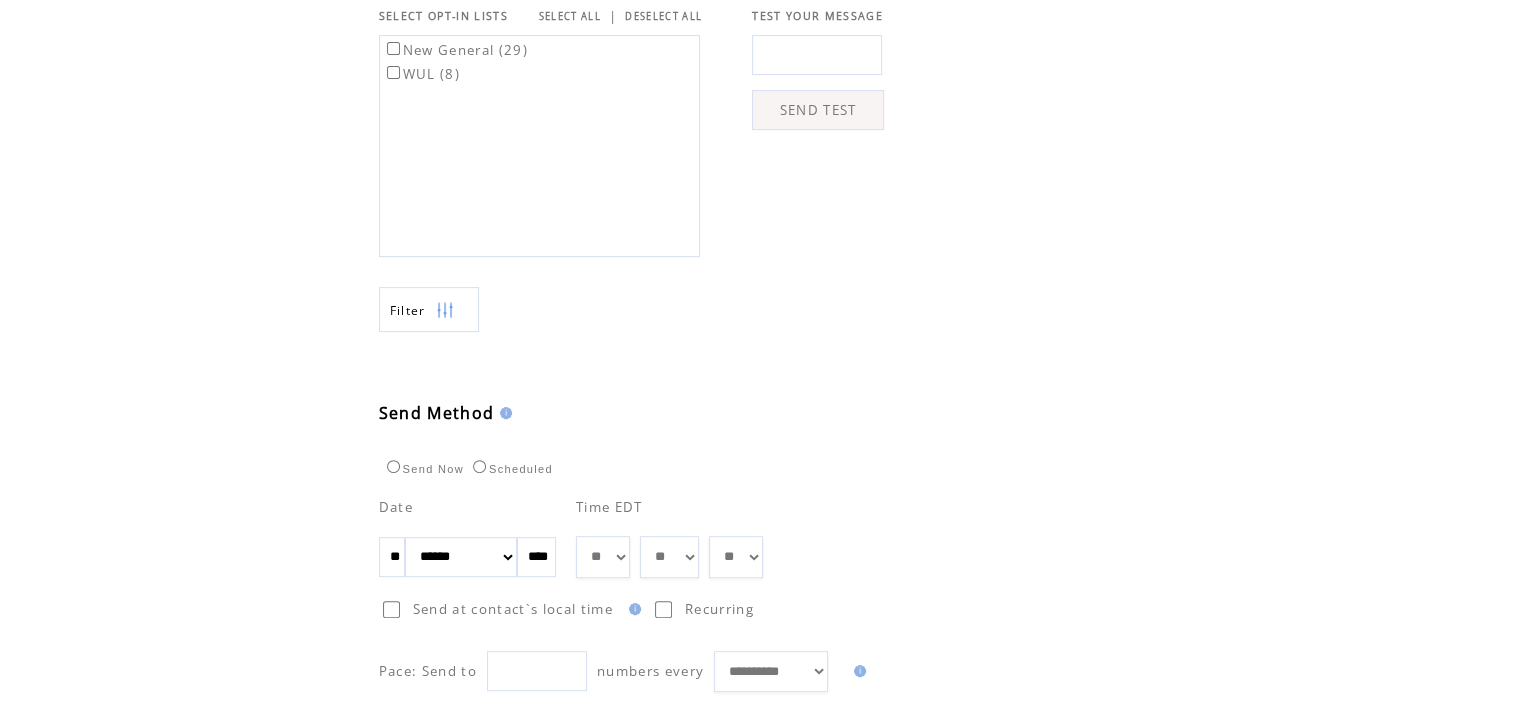 click on "** 	 ** 	 ** 	 ** 	 ** 	 ** 	 ** 	 ** 	 ** 	 ** 	 ** 	 ** 	 **" at bounding box center [603, 557] 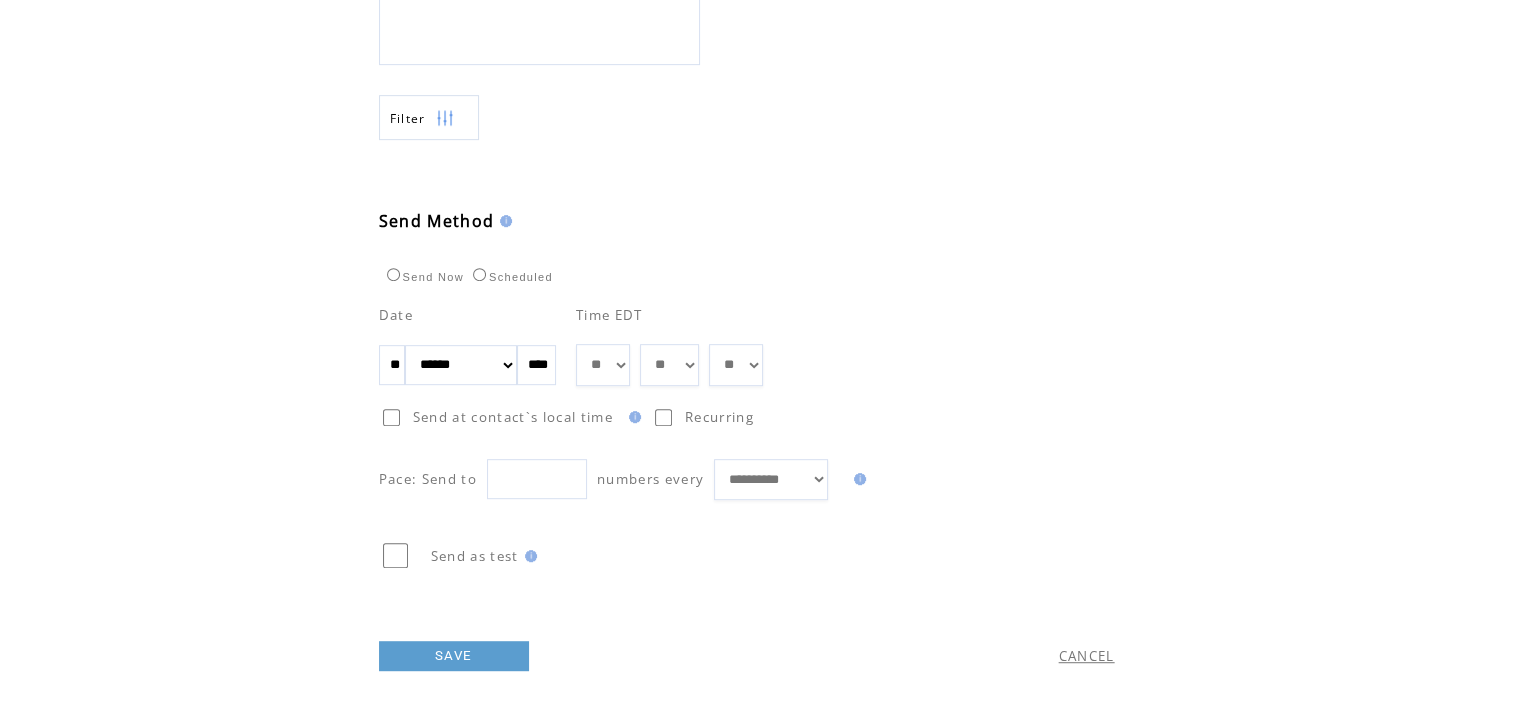 scroll, scrollTop: 947, scrollLeft: 0, axis: vertical 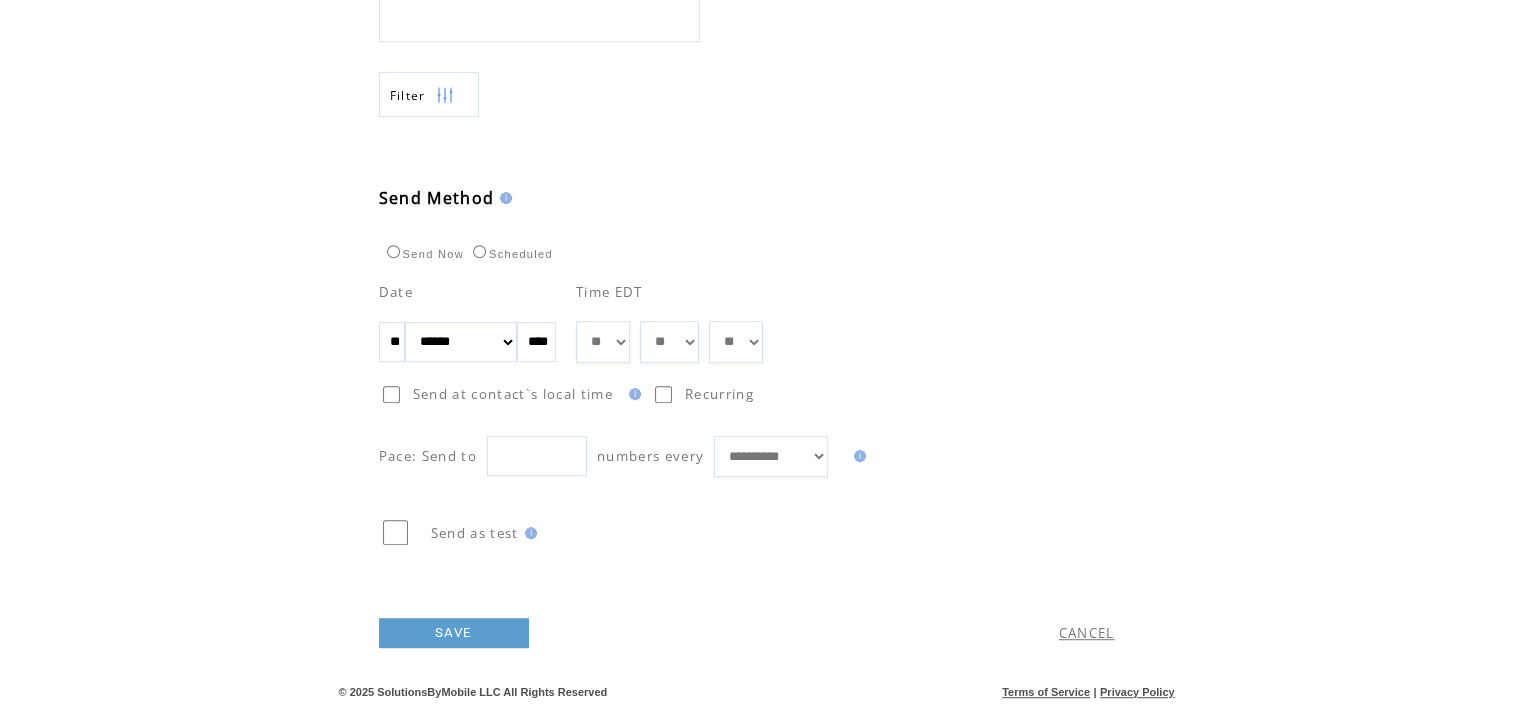 click on "SAVE" at bounding box center [454, 633] 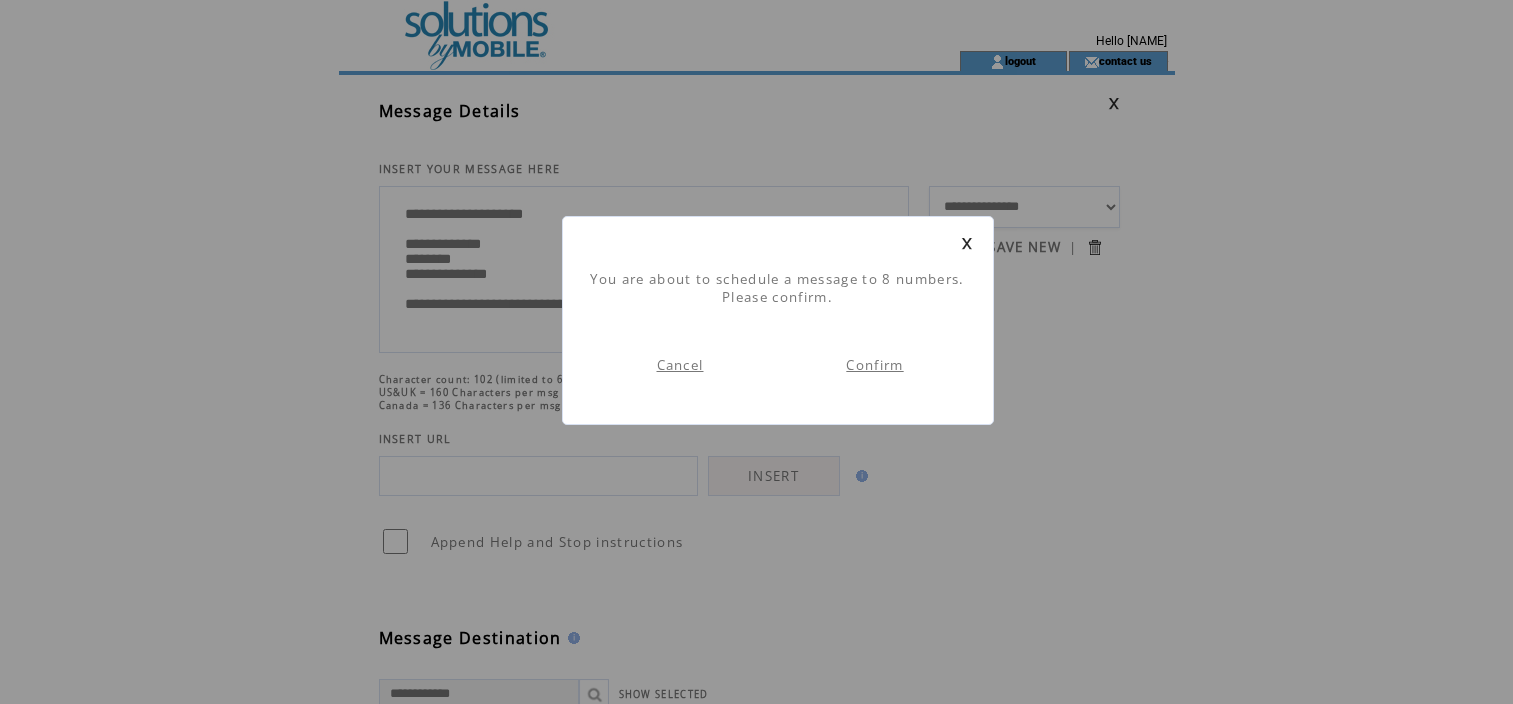 scroll, scrollTop: 0, scrollLeft: 0, axis: both 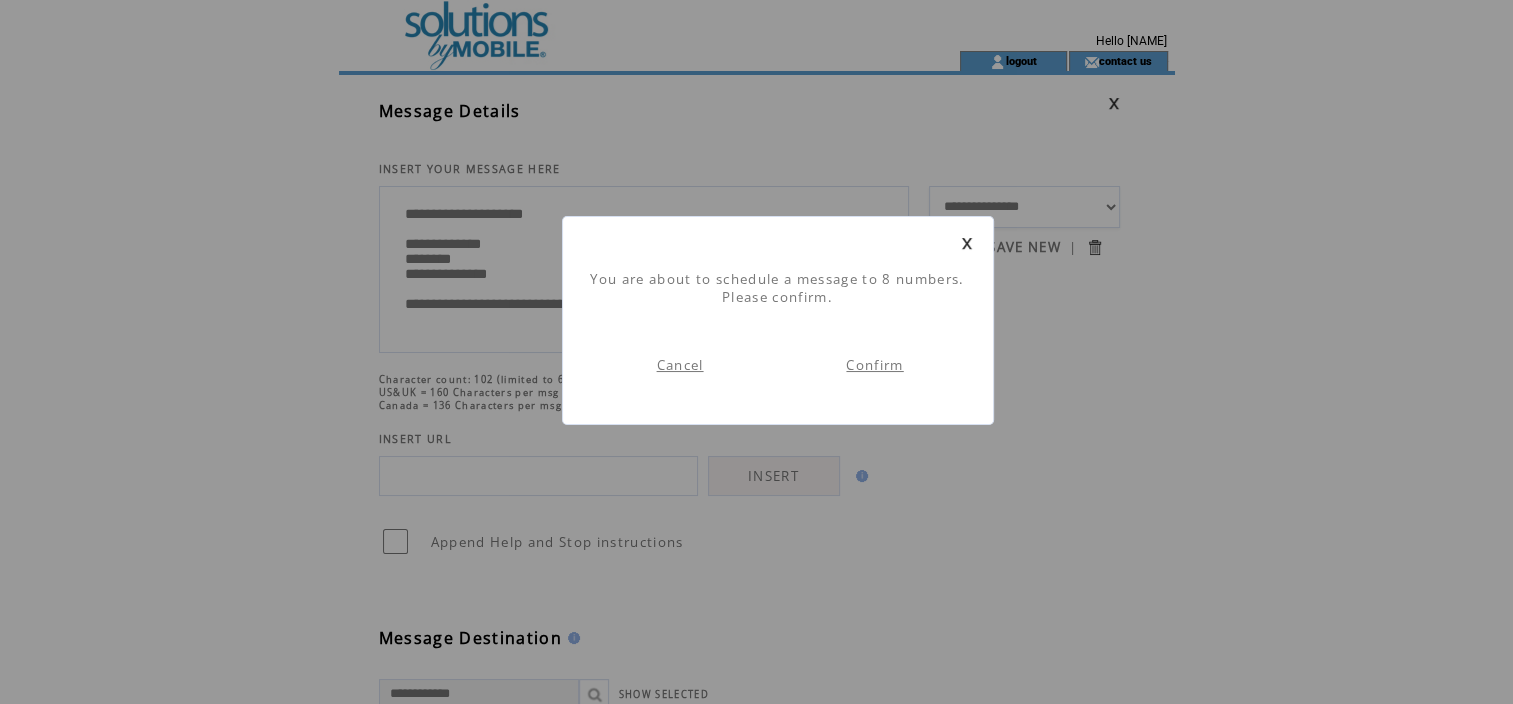 click on "Confirm" at bounding box center [874, 365] 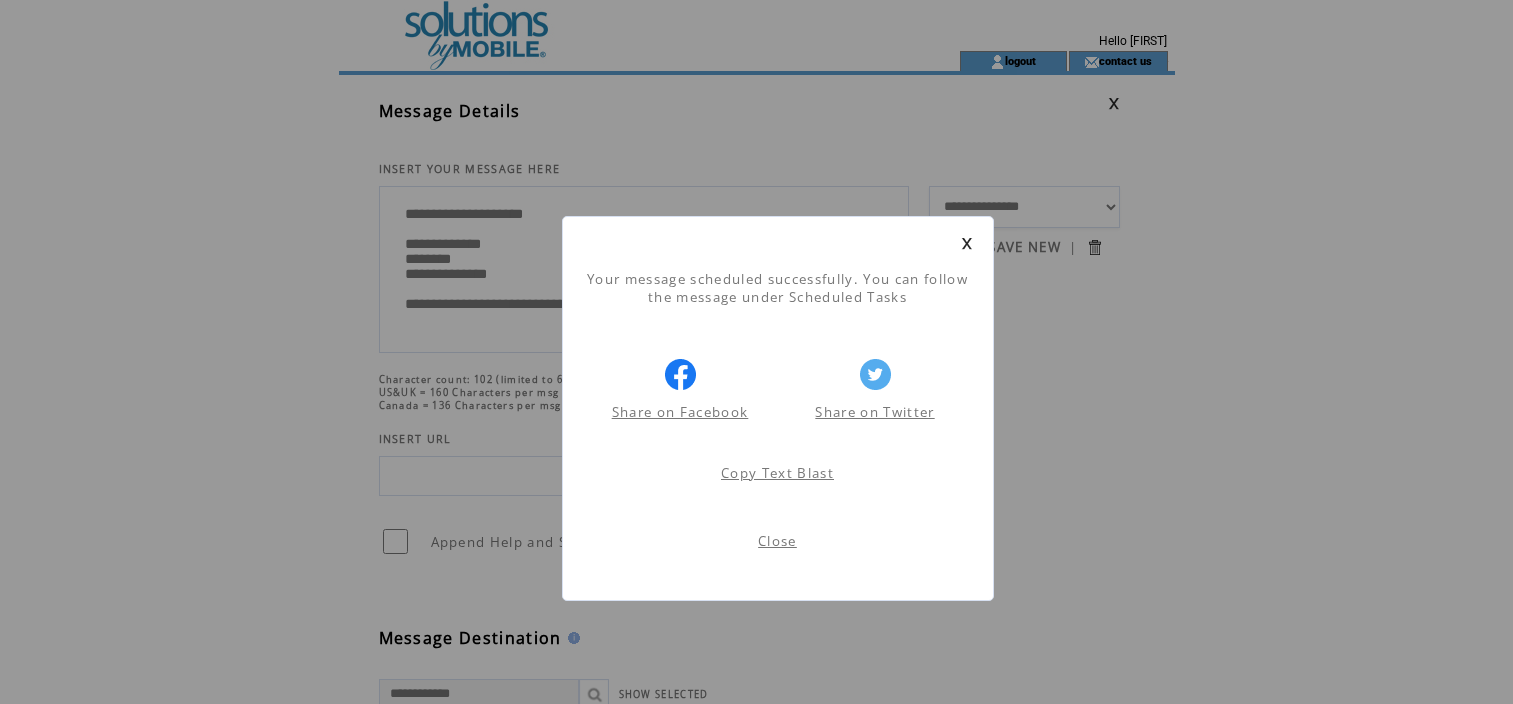 scroll, scrollTop: 0, scrollLeft: 0, axis: both 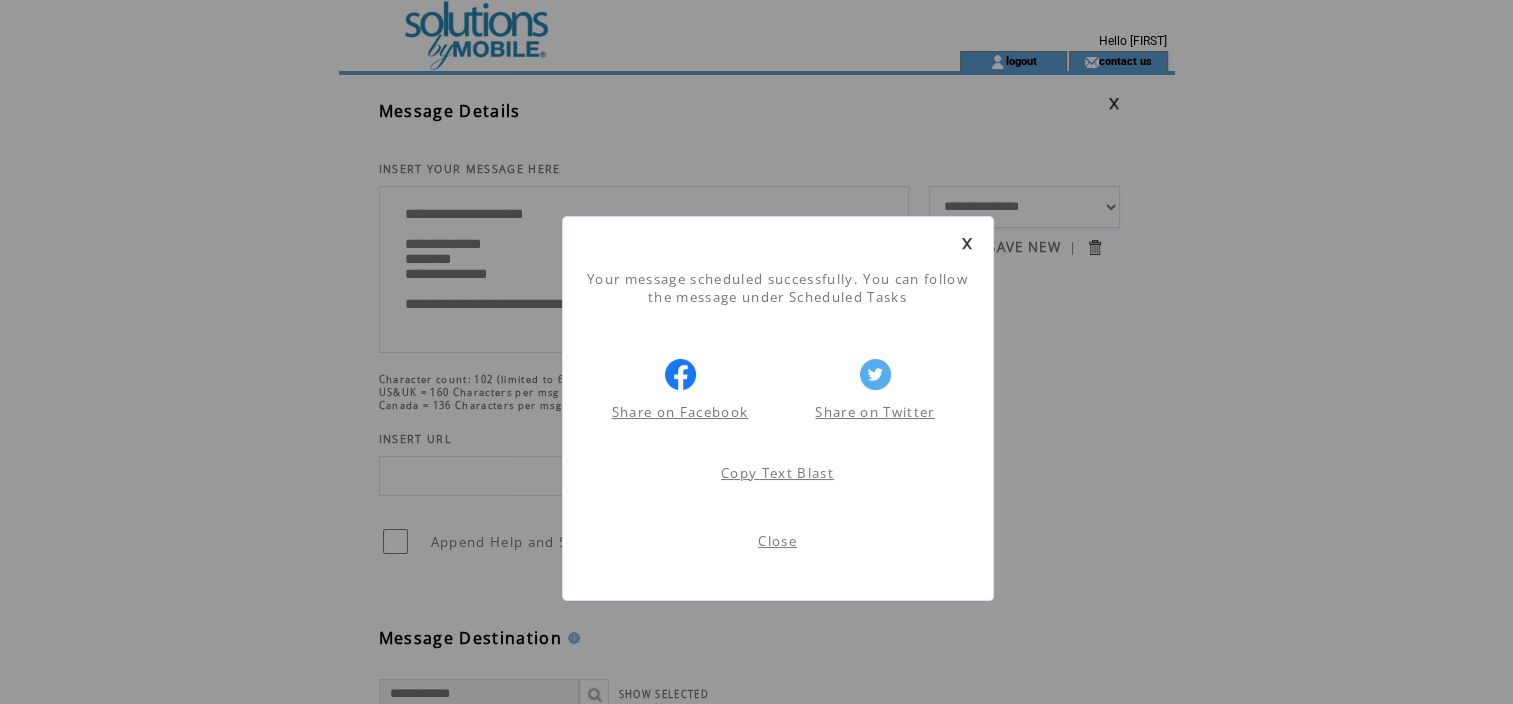 click on "Close" at bounding box center [777, 541] 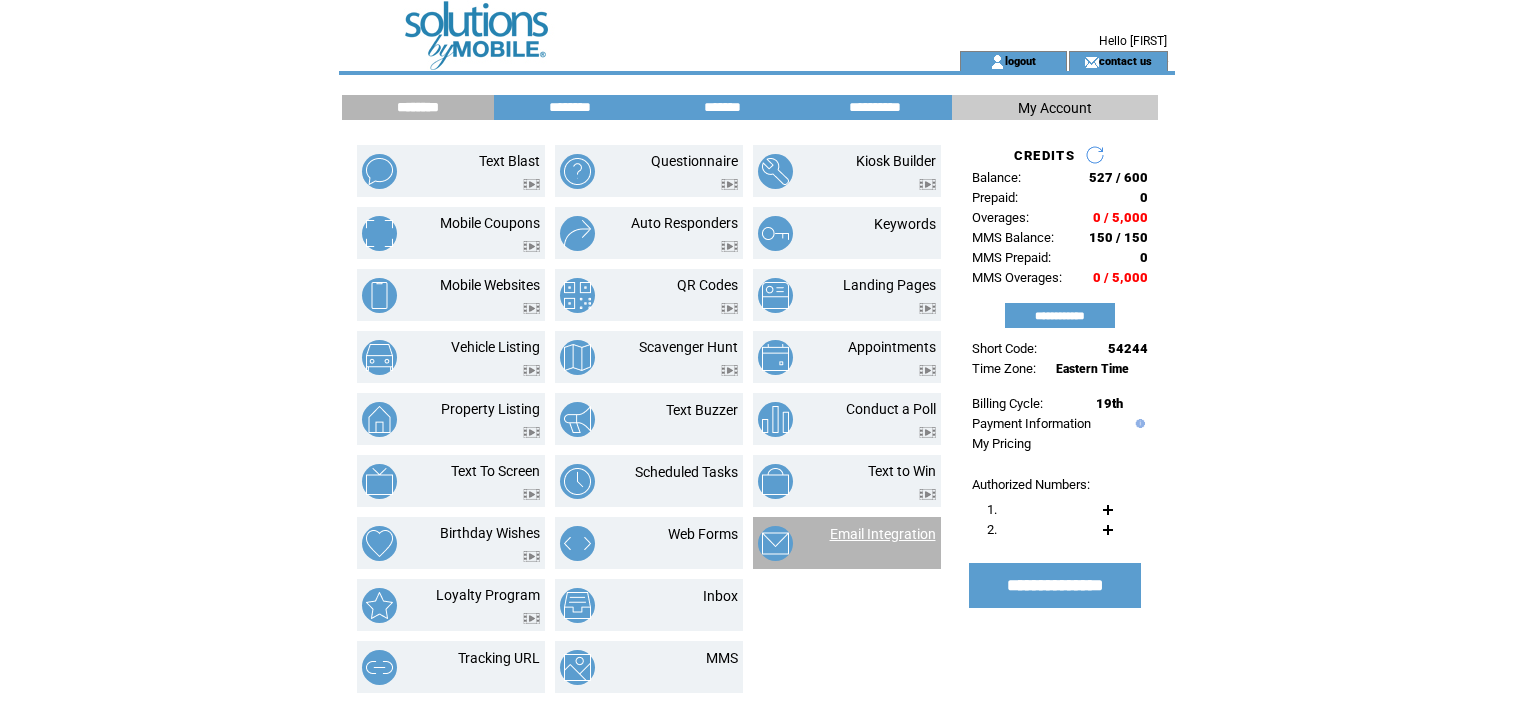 scroll, scrollTop: 0, scrollLeft: 0, axis: both 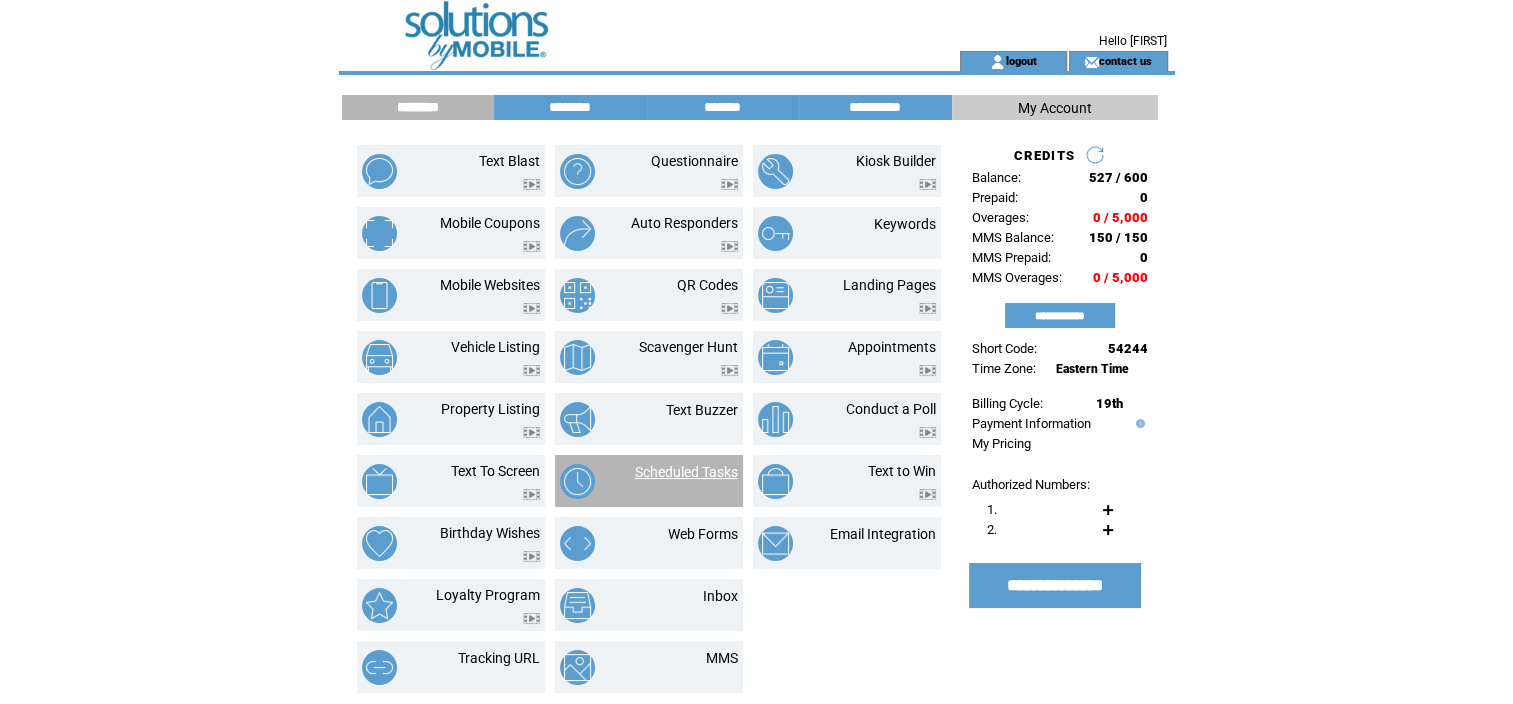 click on "Scheduled Tasks" at bounding box center (686, 472) 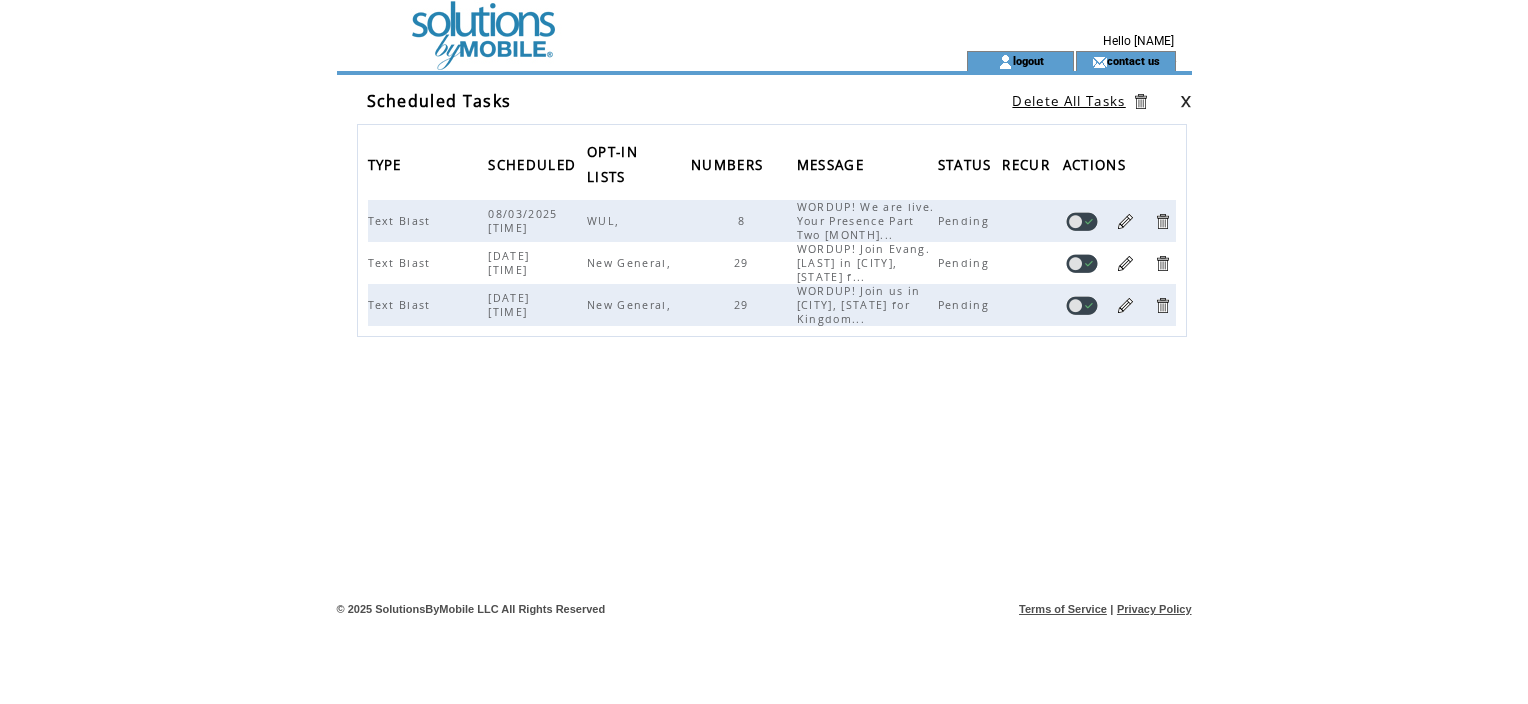scroll, scrollTop: 0, scrollLeft: 0, axis: both 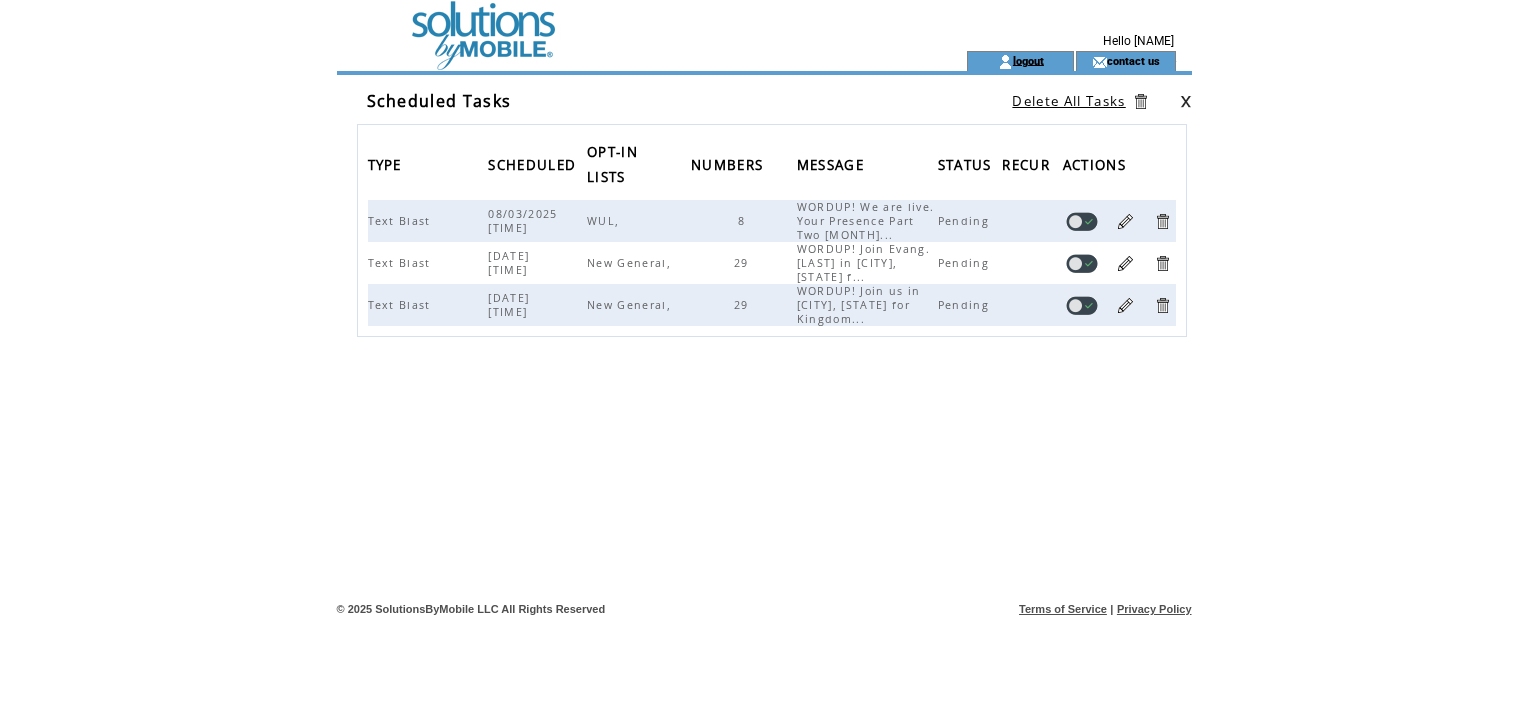 click on "logout" at bounding box center (1028, 60) 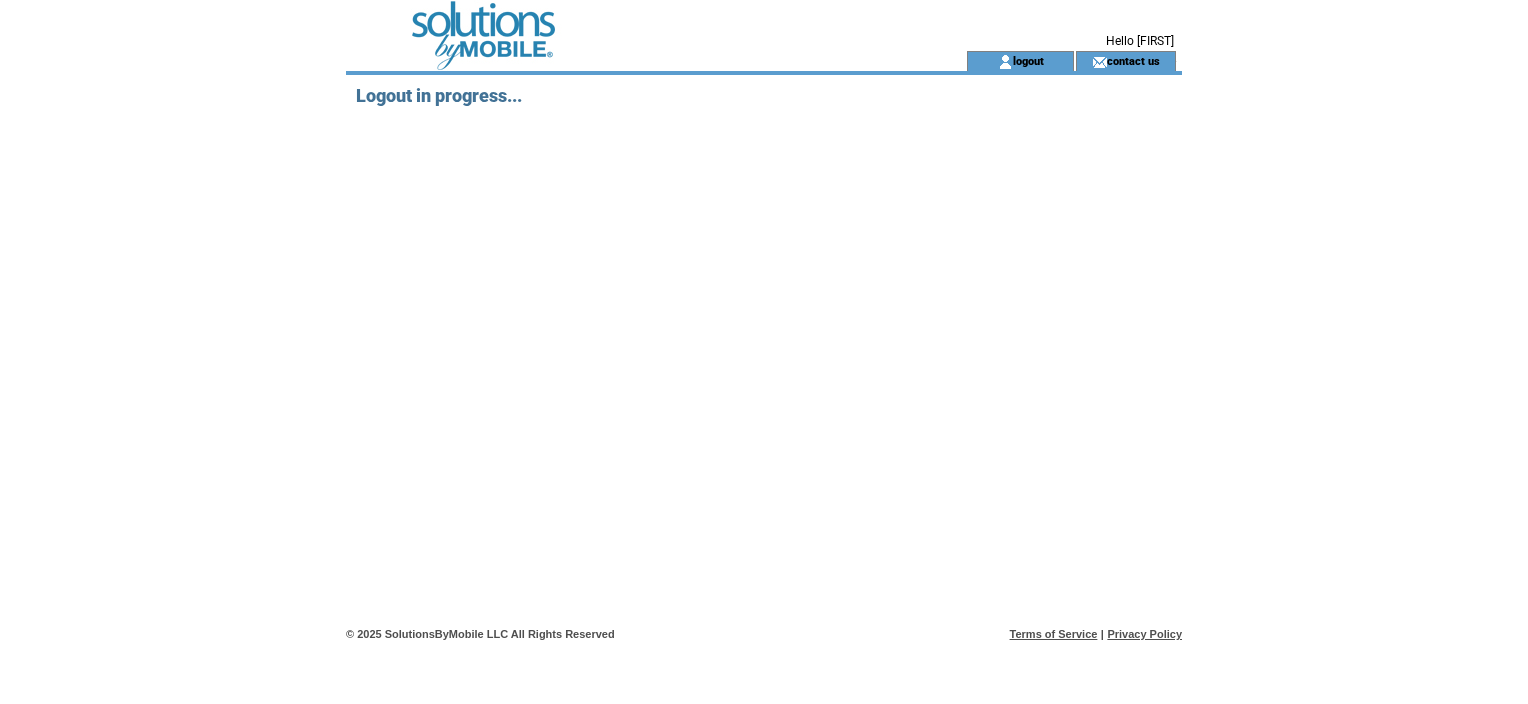 scroll, scrollTop: 0, scrollLeft: 0, axis: both 